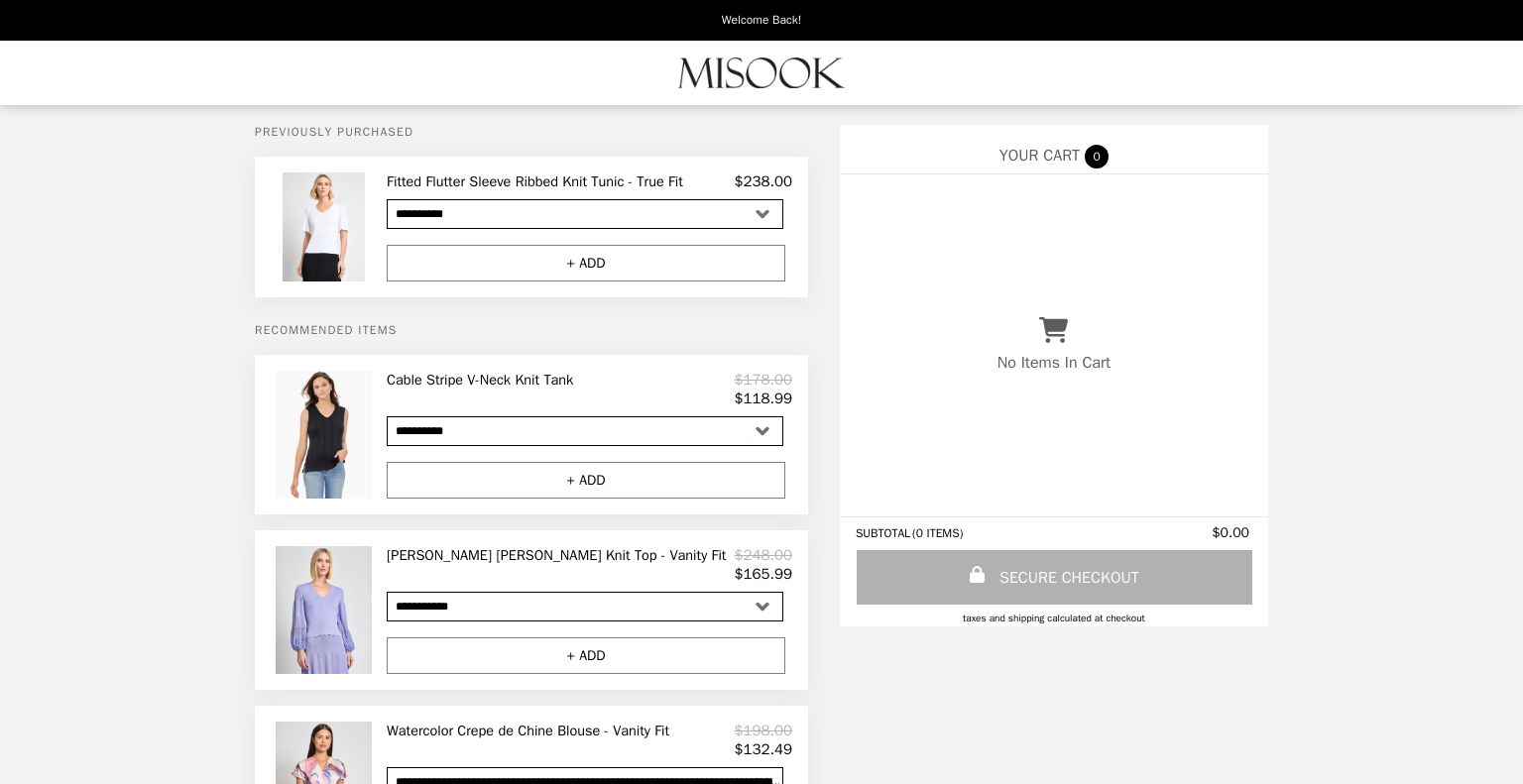 select on "**********" 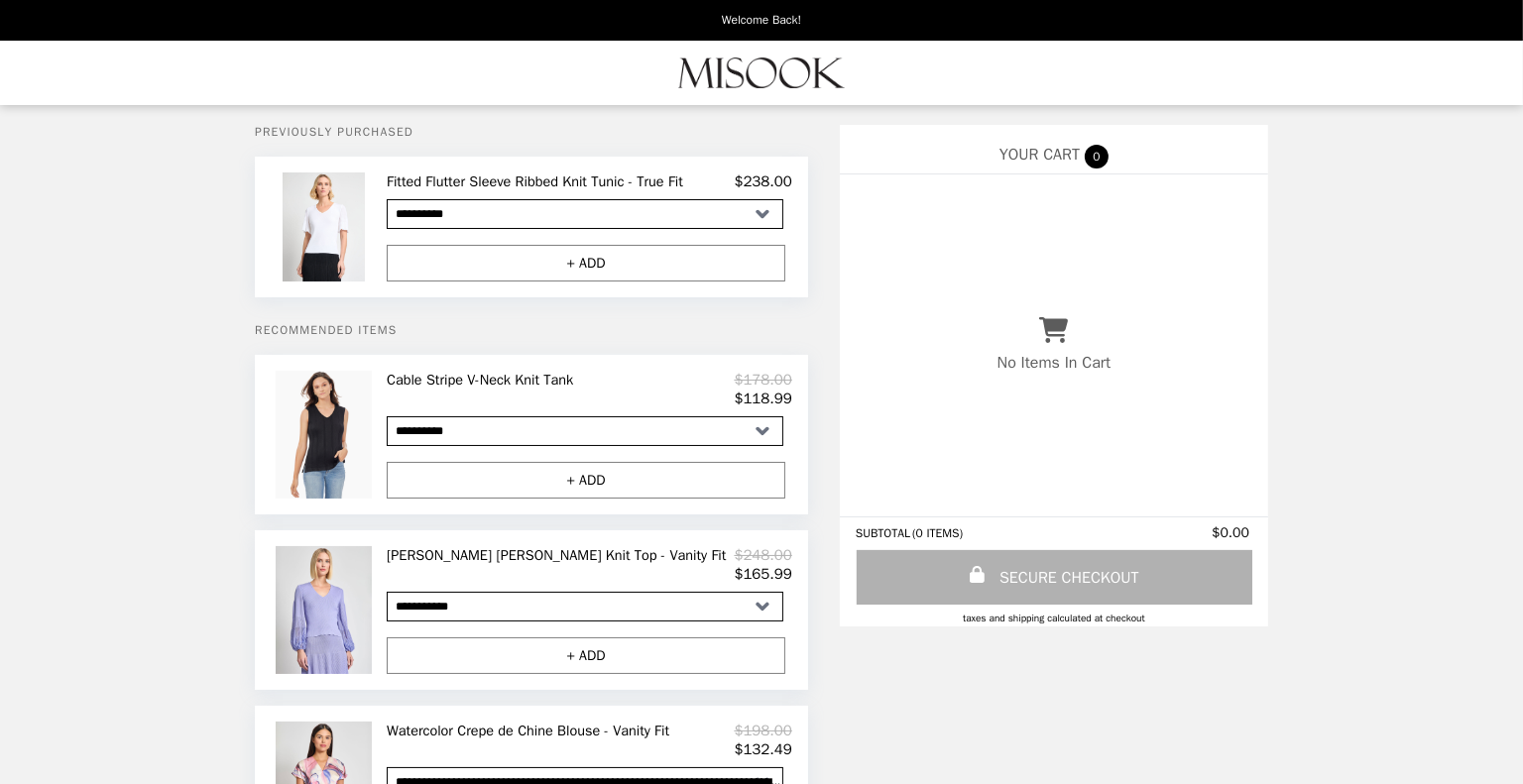 click on "Cable Stripe V-Neck Knit Tank" at bounding box center (484, 380) 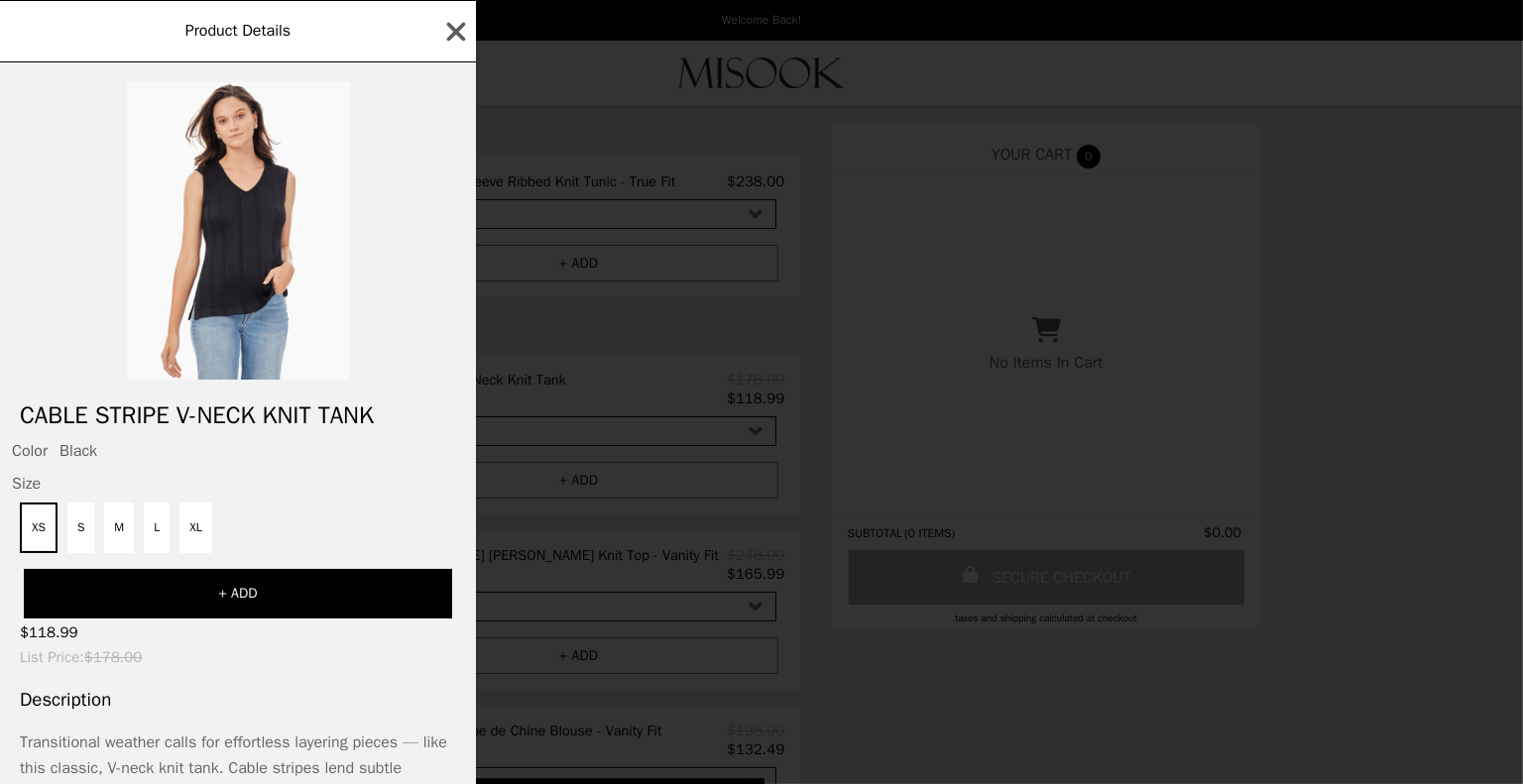 click on "Product Details Cable Stripe V-Neck Knit Tank Color Black Size XS S M L XL + ADD $118.99 List Price :  $178.00 Description Transitional weather calls for effortless layering pieces — like this classic, V-neck knit tank. Cable stripes lend subtle touches of texture that ensure this piece looks just as good on its own as it does layered.
75% Rayon / 25% Polyester; Unlined
Hand Wash in Cold Water; Do Not Bleach
Wrinkle-Resistant Knit Tank Top
Women's Tank Length is 25"
Sleeveless; V-Neck; Pullover; Side Slits
Fade & Stretch Resistant to Hold Its Shape and Color" at bounding box center [762, 392] 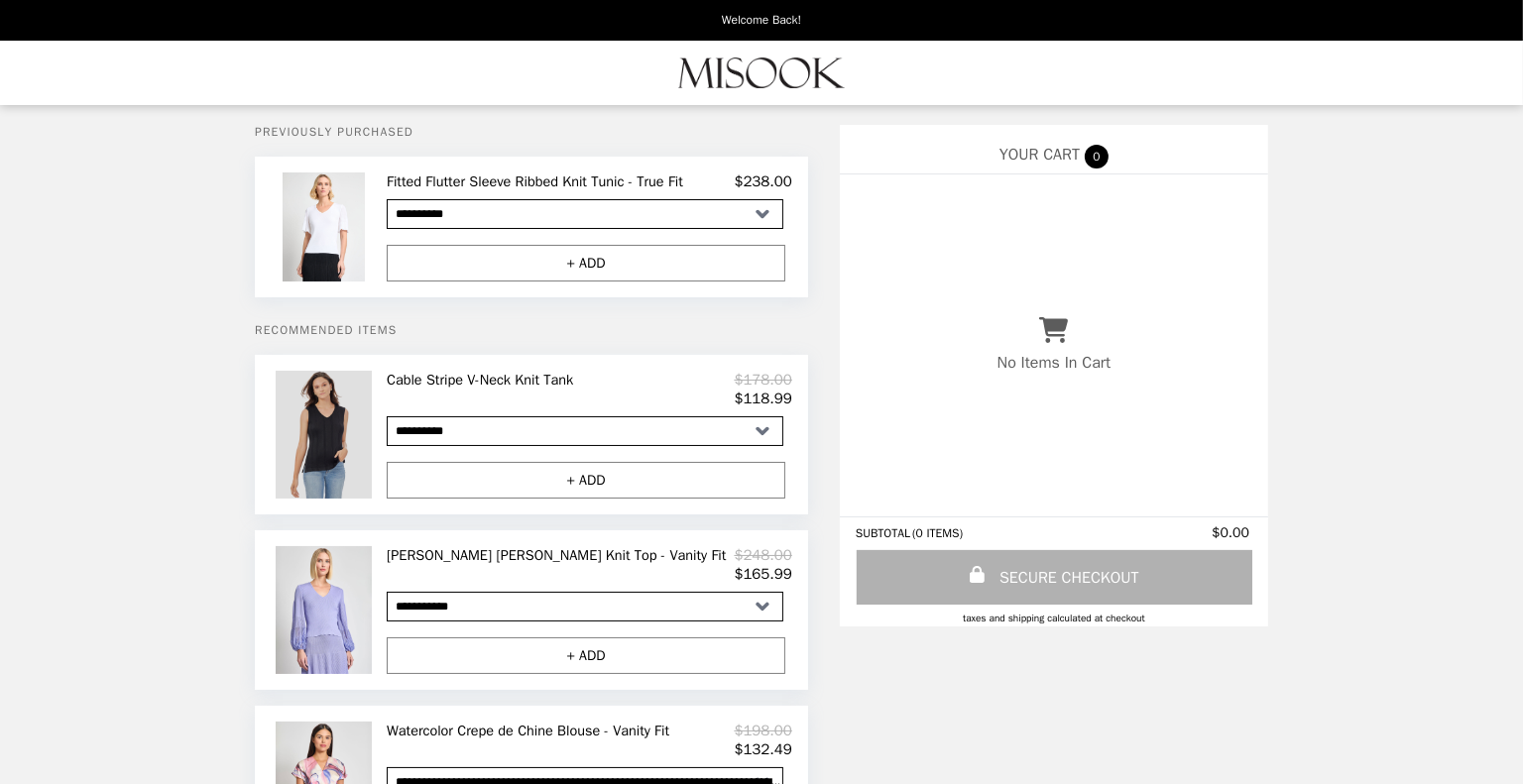 click at bounding box center (326, 434) 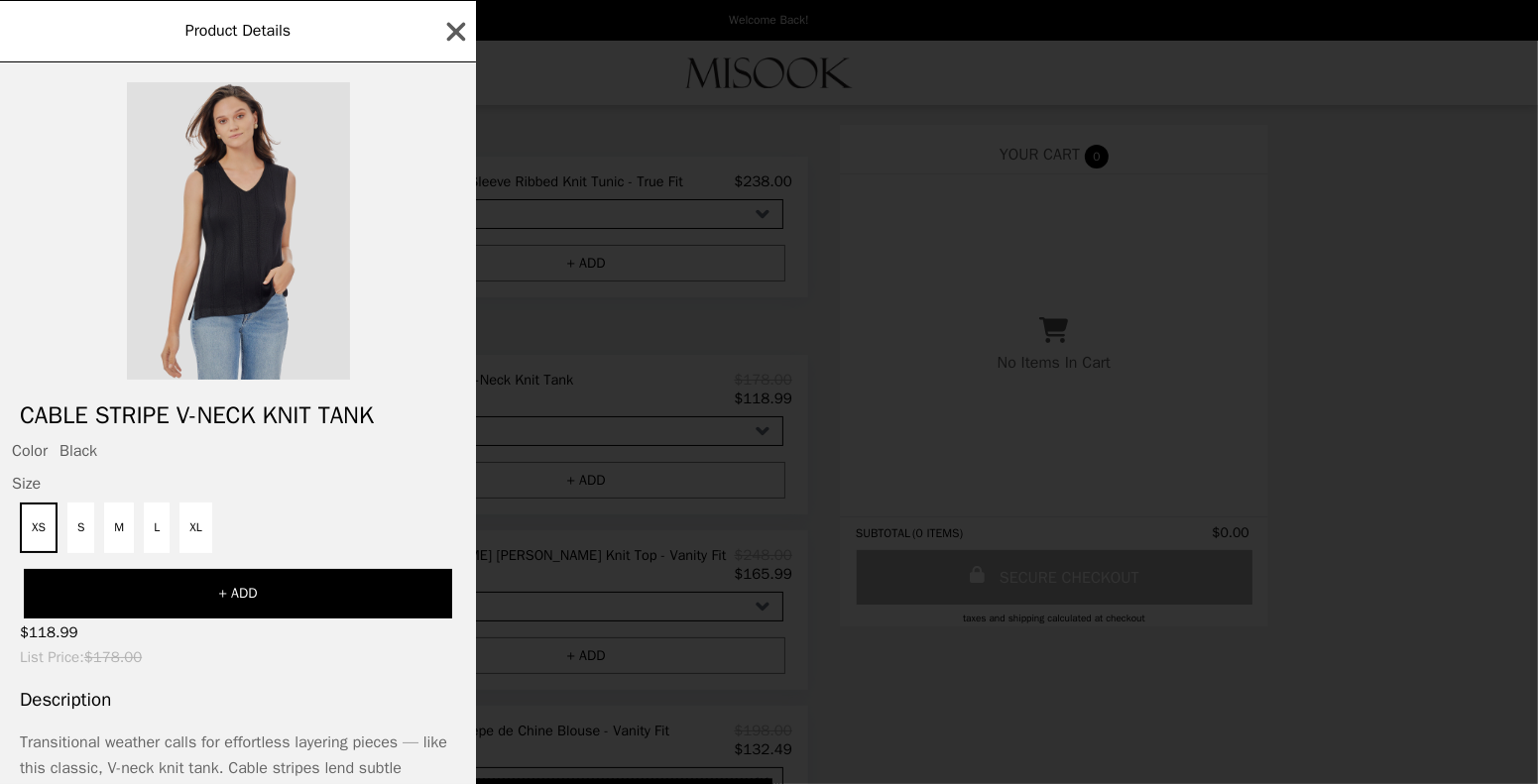 click at bounding box center [238, 231] 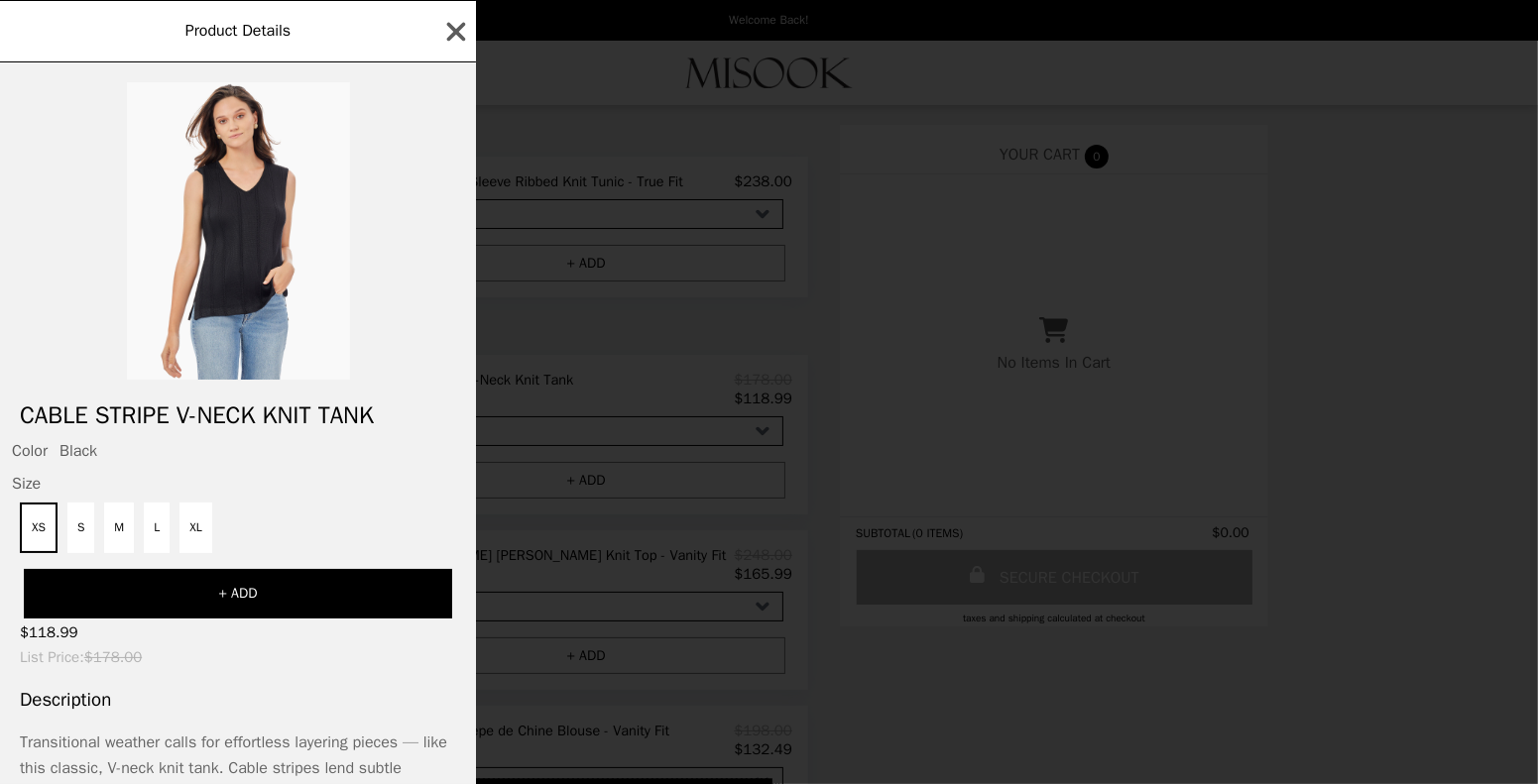 drag, startPoint x: 242, startPoint y: 255, endPoint x: 354, endPoint y: 178, distance: 135.91541 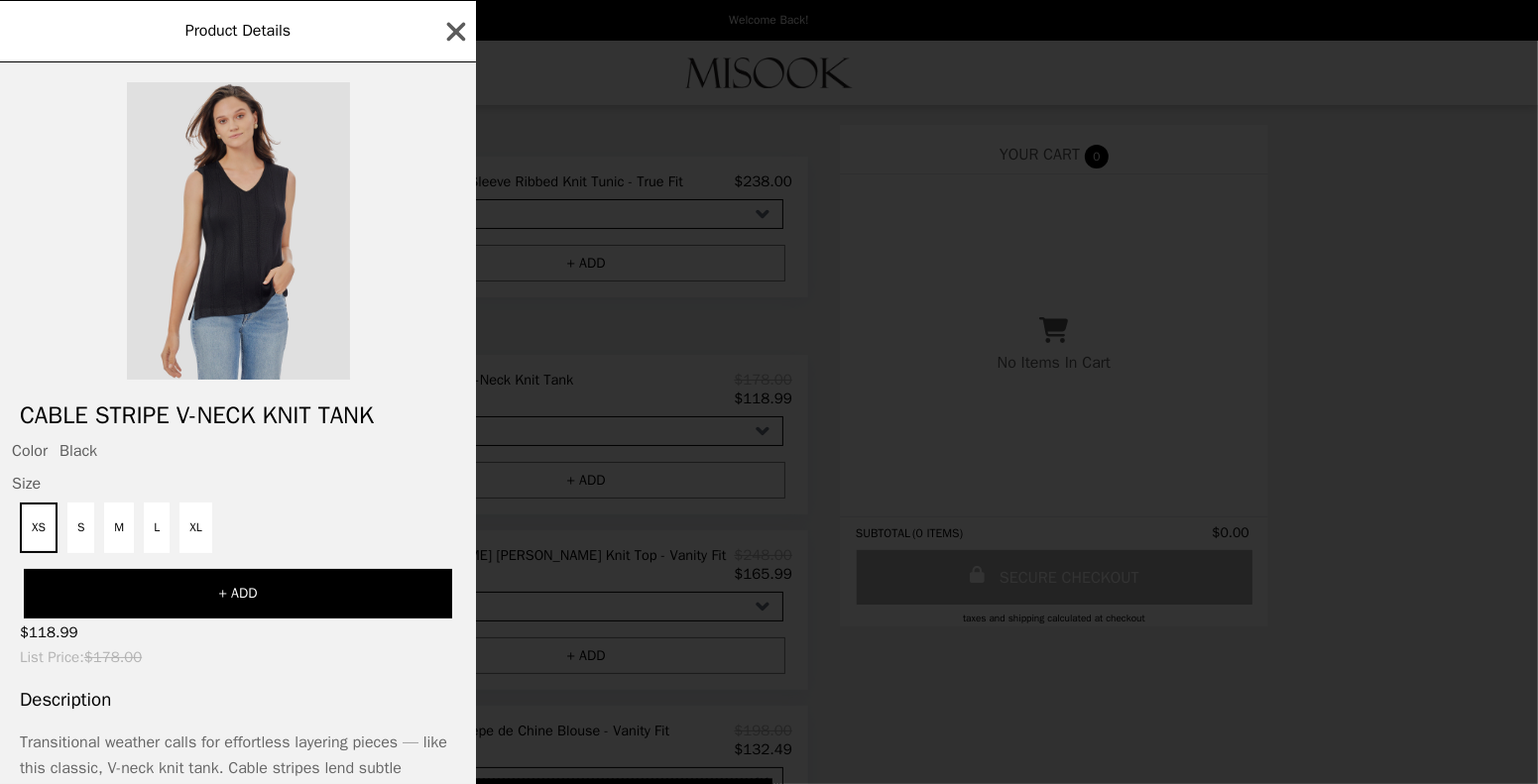 click at bounding box center (238, 231) 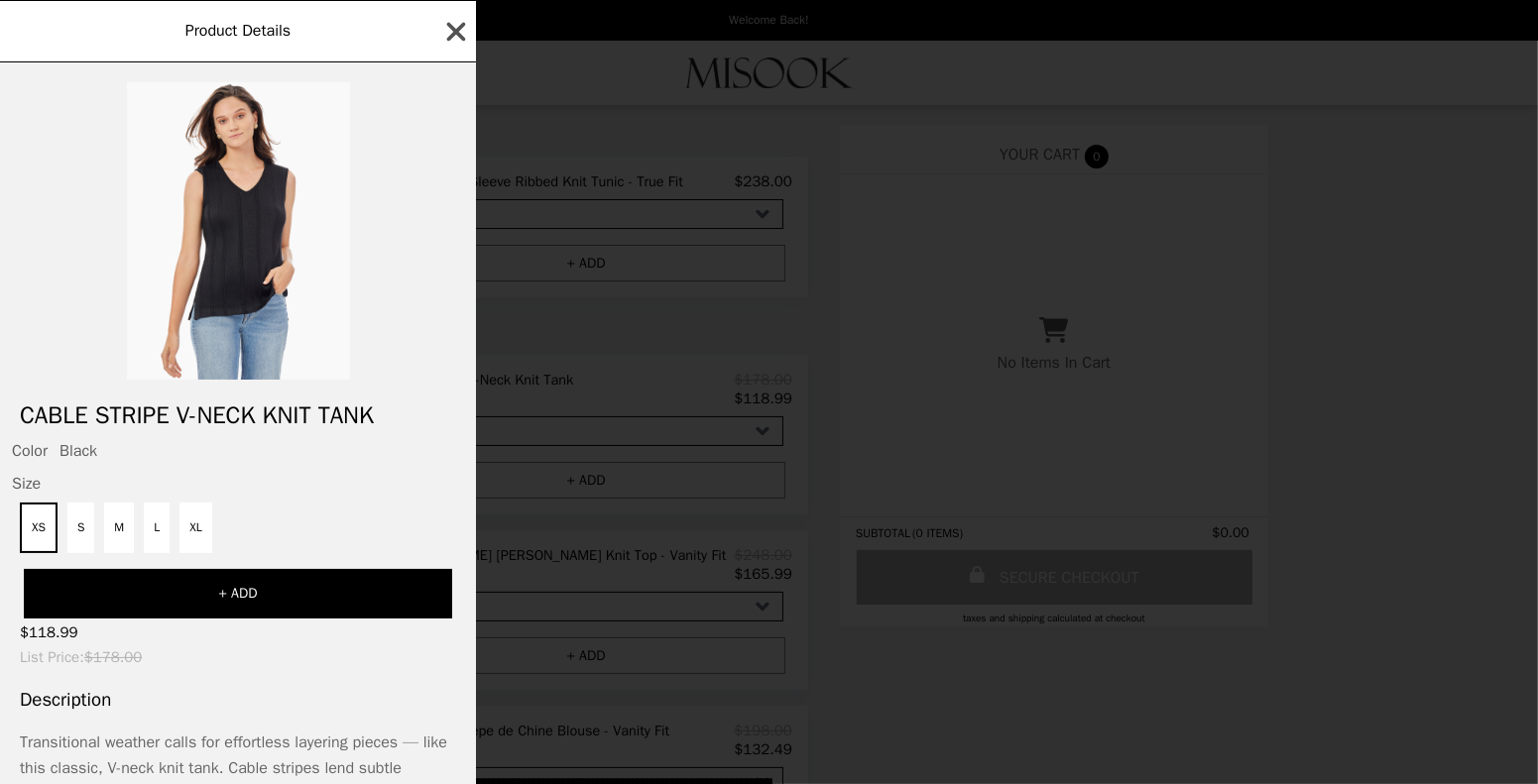 click 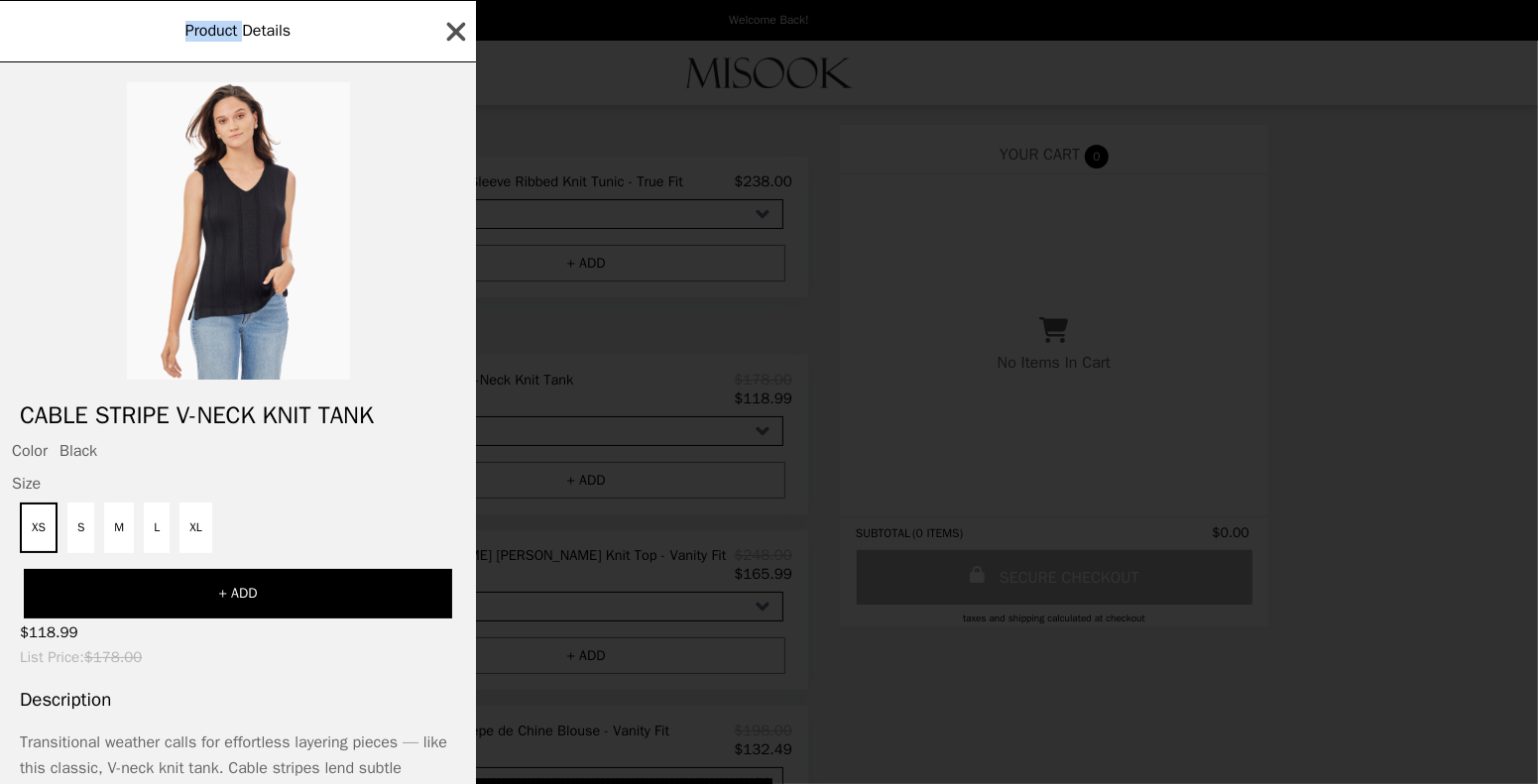 click on "Product Details Cable Stripe V-Neck Knit Tank Color Black Size XS S M L XL + ADD $118.99 List Price :  $178.00 Description Transitional weather calls for effortless layering pieces — like this classic, V-neck knit tank. Cable stripes lend subtle touches of texture that ensure this piece looks just as good on its own as it does layered.
75% Rayon / 25% Polyester; Unlined
Hand Wash in Cold Water; Do Not Bleach
Wrinkle-Resistant Knit Tank Top
Women's Tank Length is 25"
Sleeveless; V-Neck; Pullover; Side Slits
Fade & Stretch Resistant to Hold Its Shape and Color" at bounding box center (769, 392) 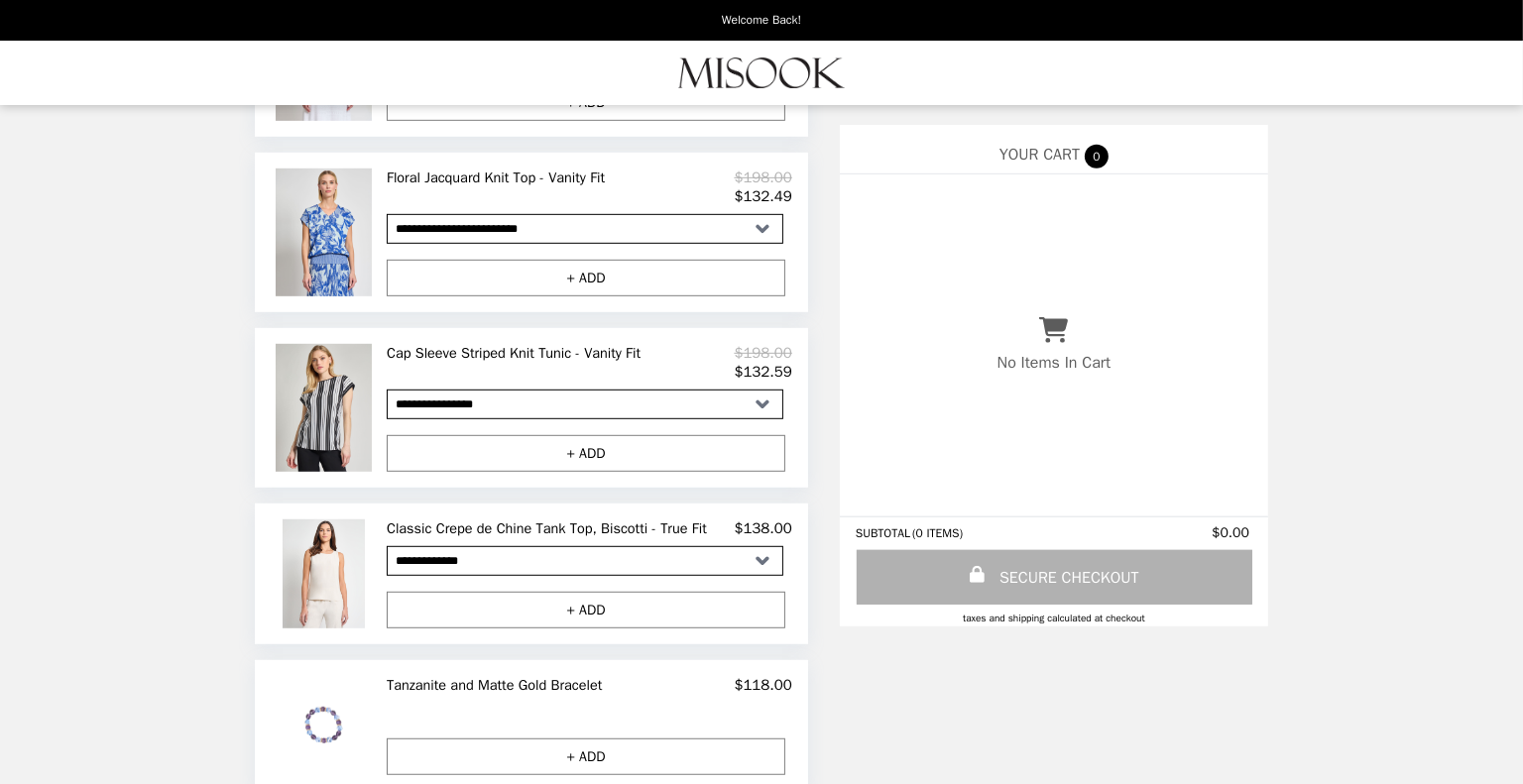 scroll, scrollTop: 0, scrollLeft: 0, axis: both 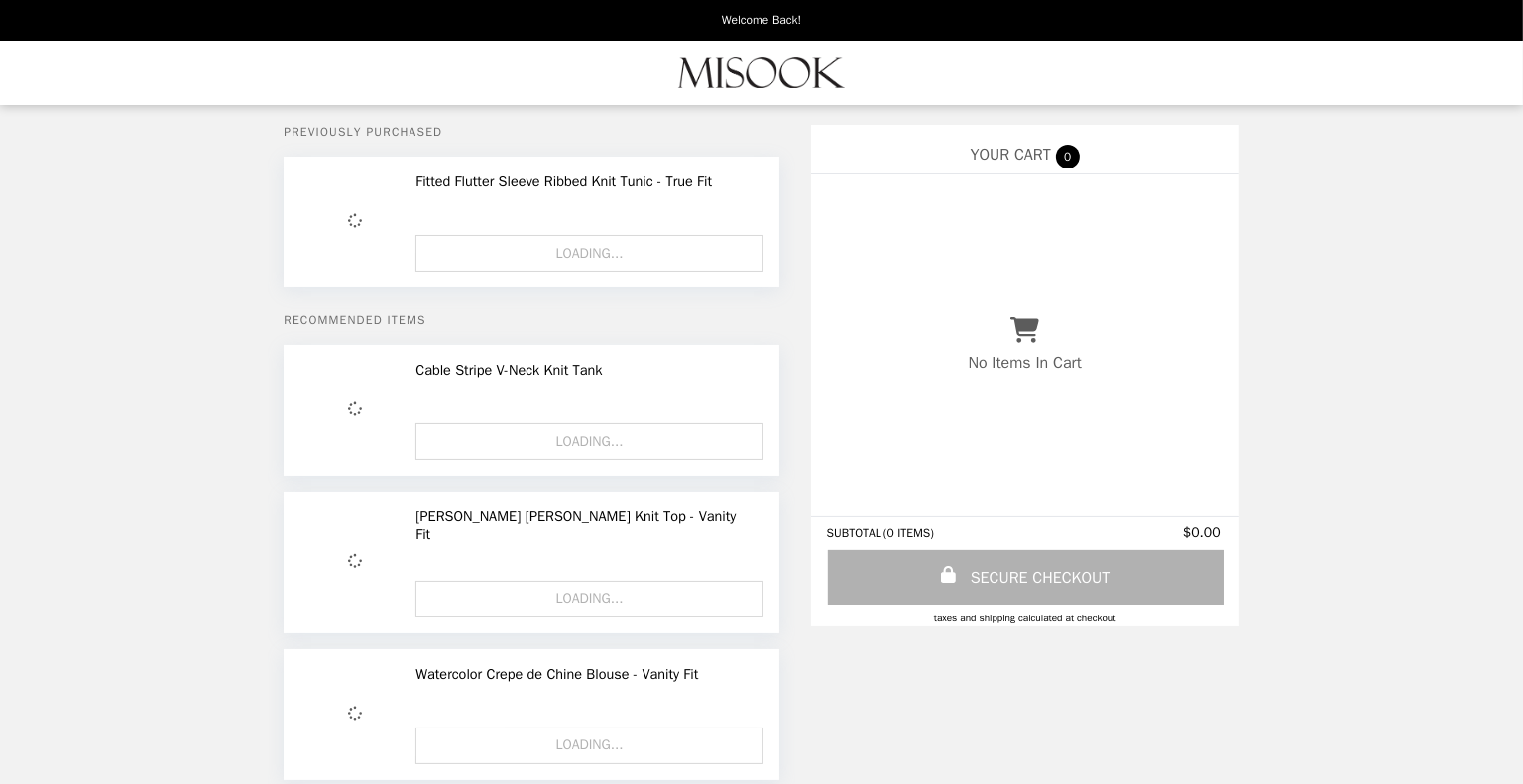 select on "**********" 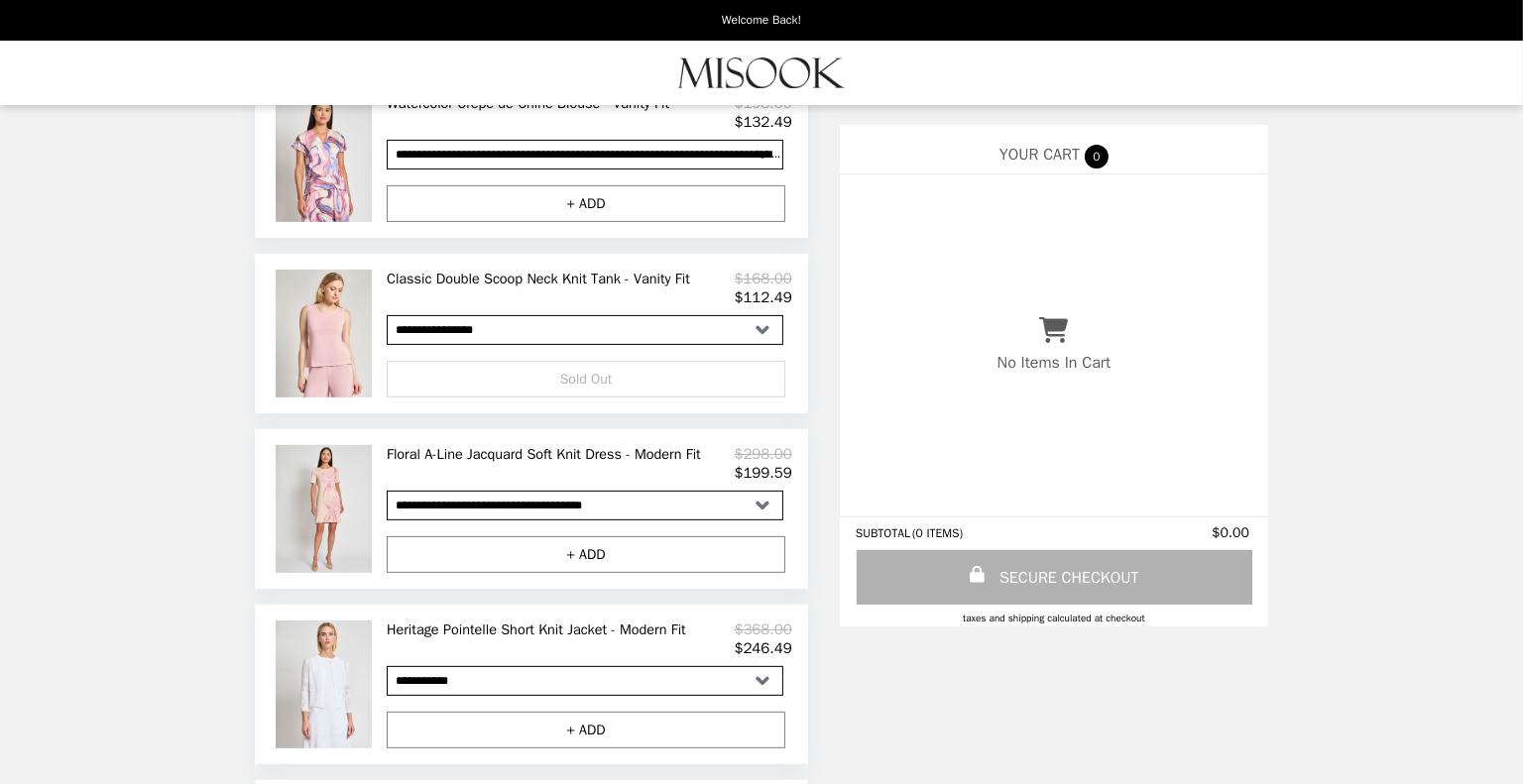 scroll, scrollTop: 1255, scrollLeft: 0, axis: vertical 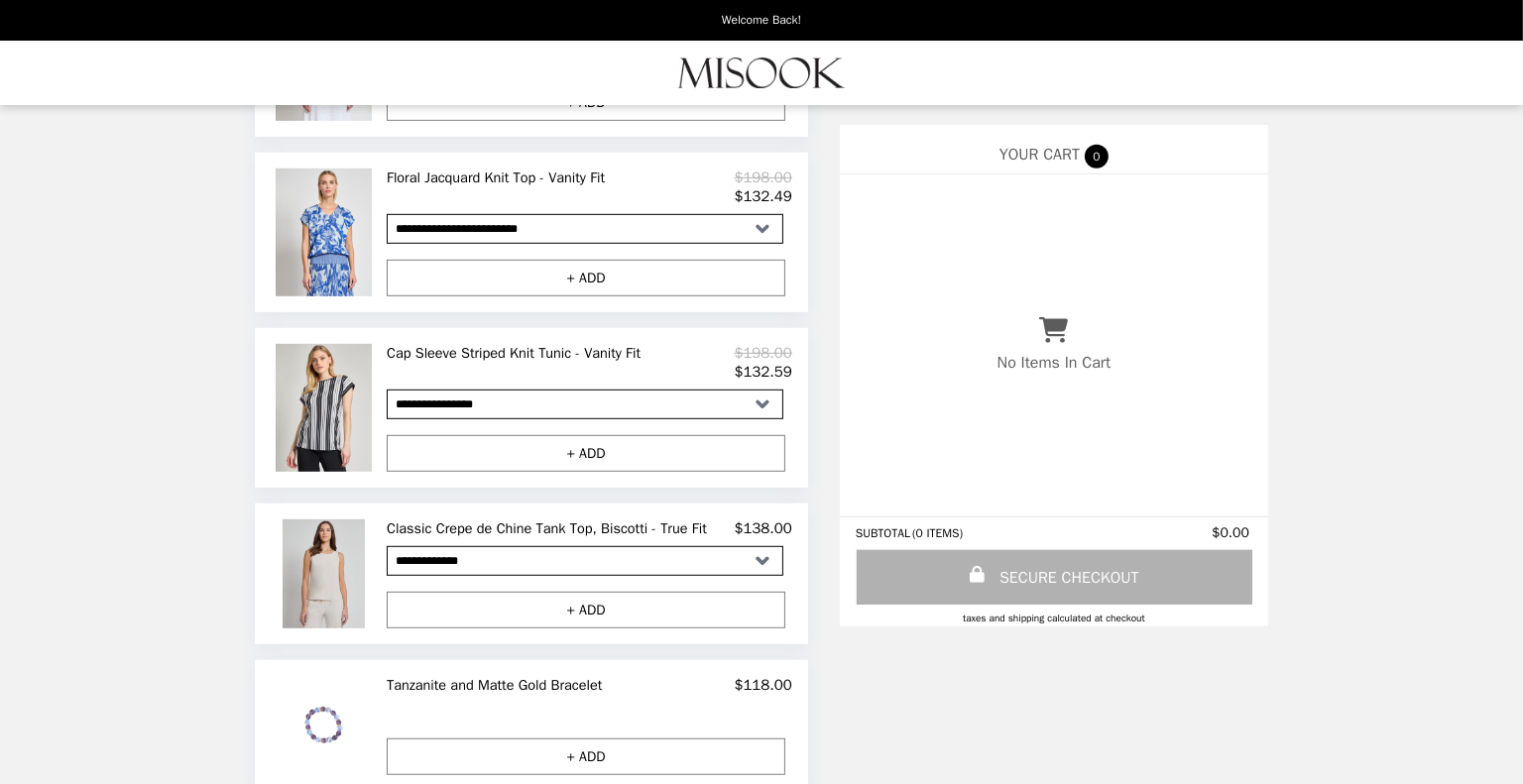click at bounding box center [326, 574] 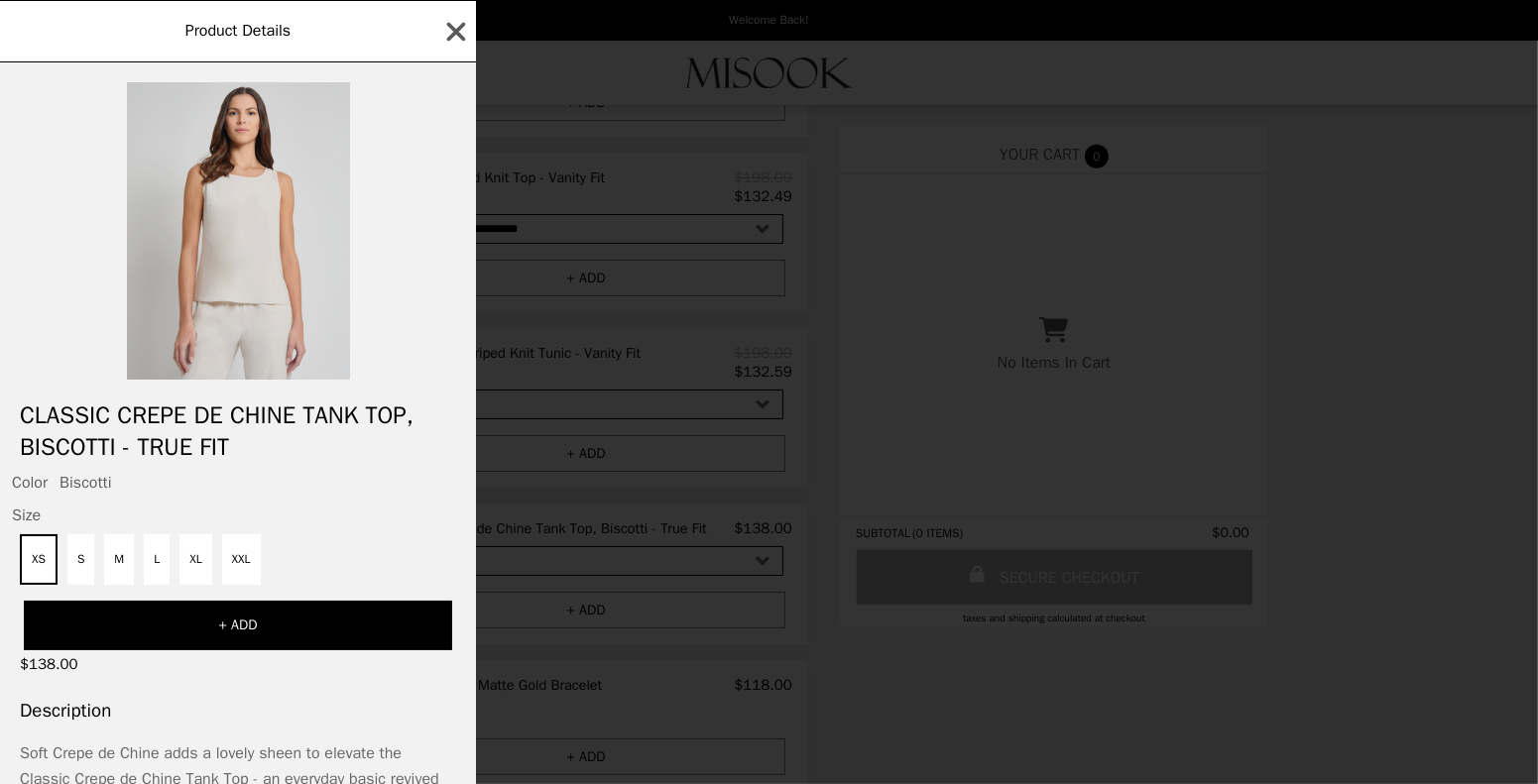 click at bounding box center [238, 231] 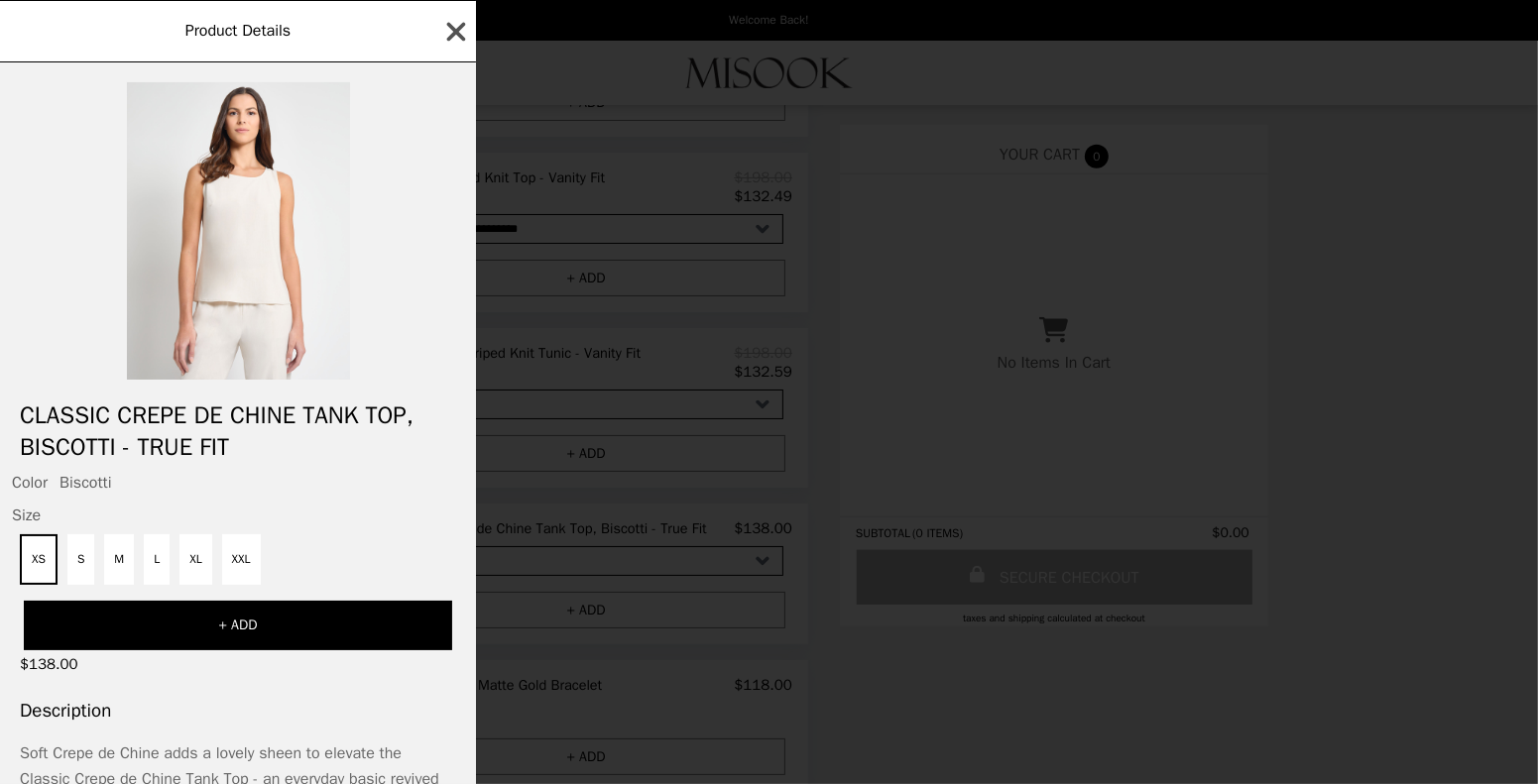 click 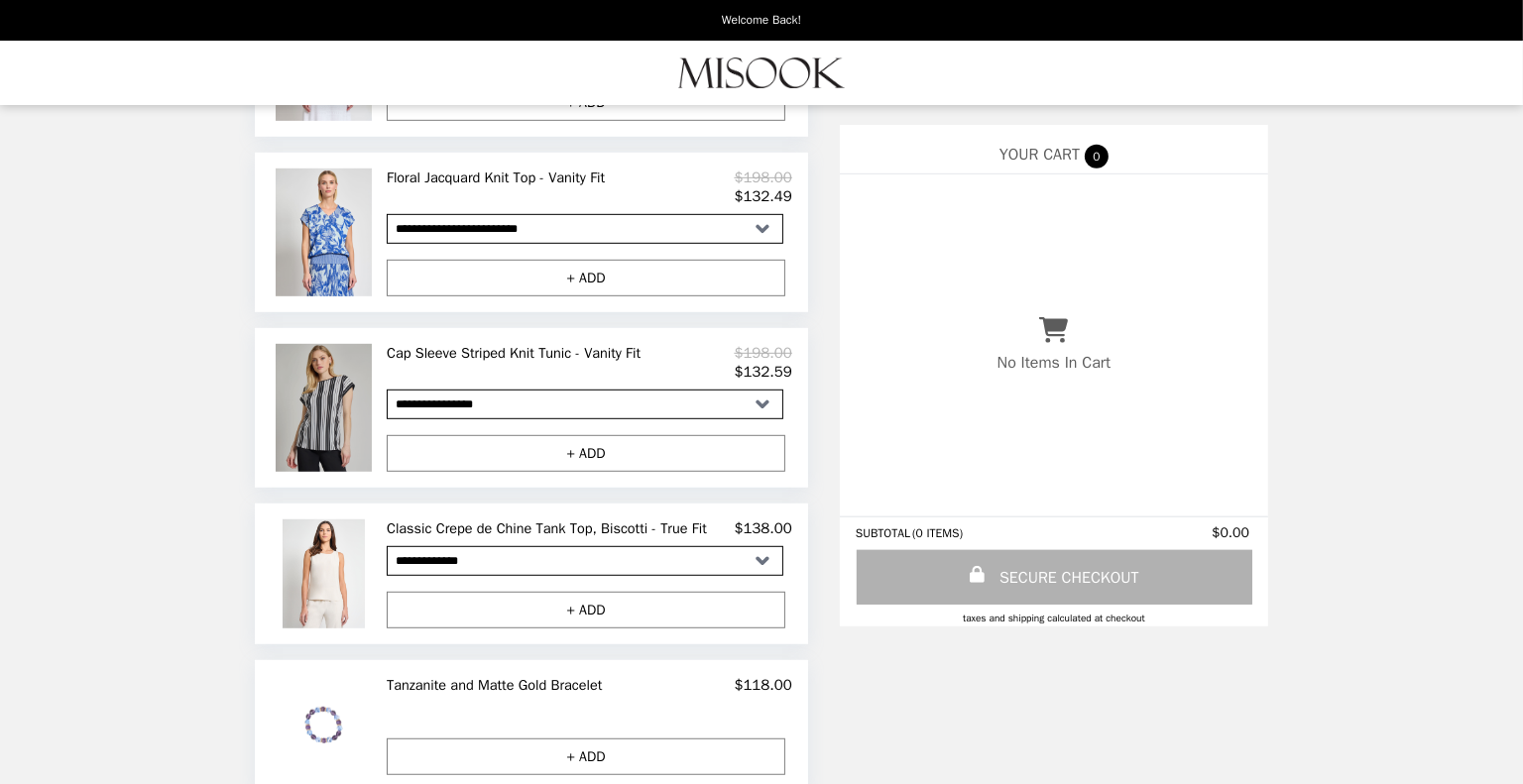 scroll, scrollTop: 627, scrollLeft: 0, axis: vertical 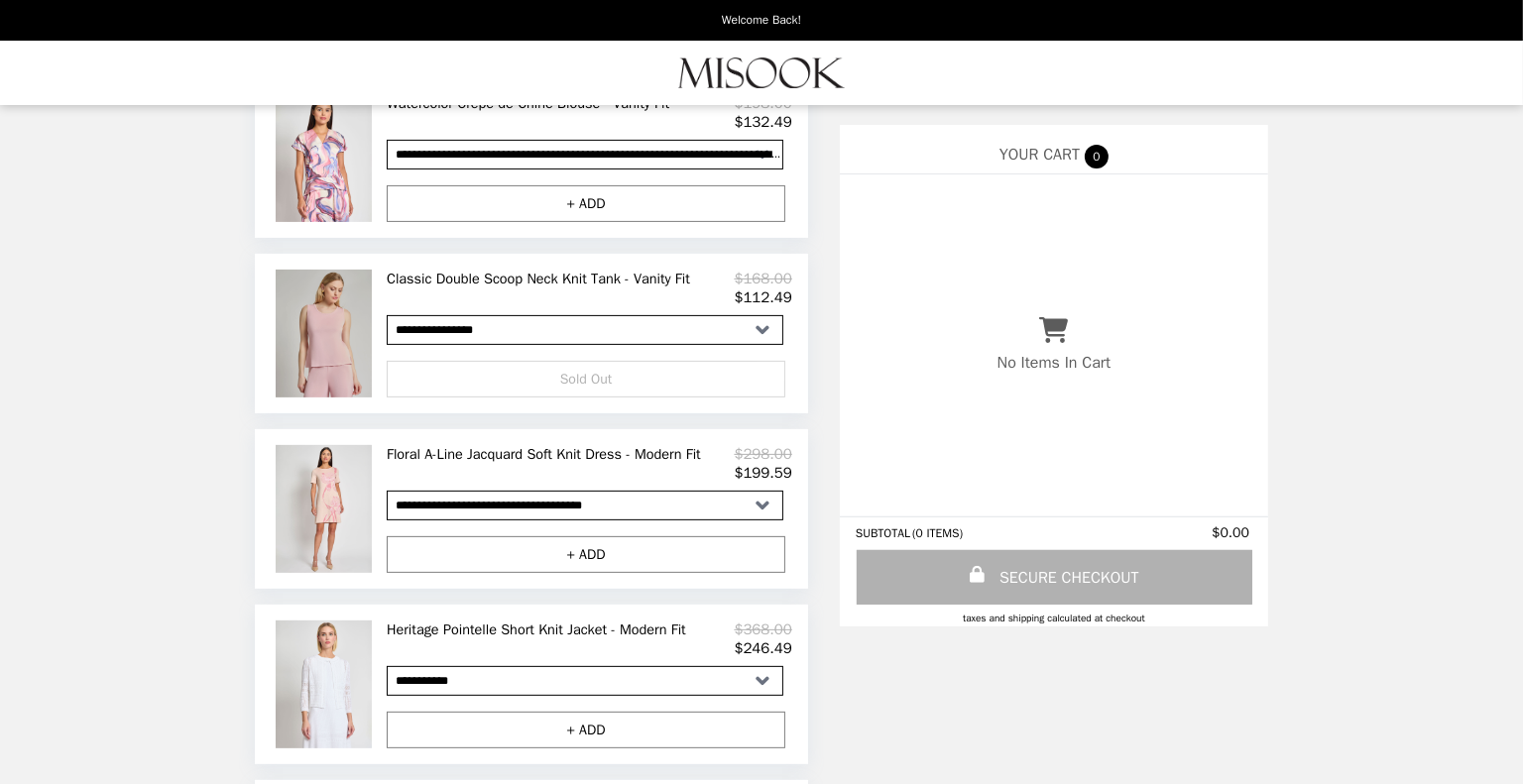 click at bounding box center (326, 333) 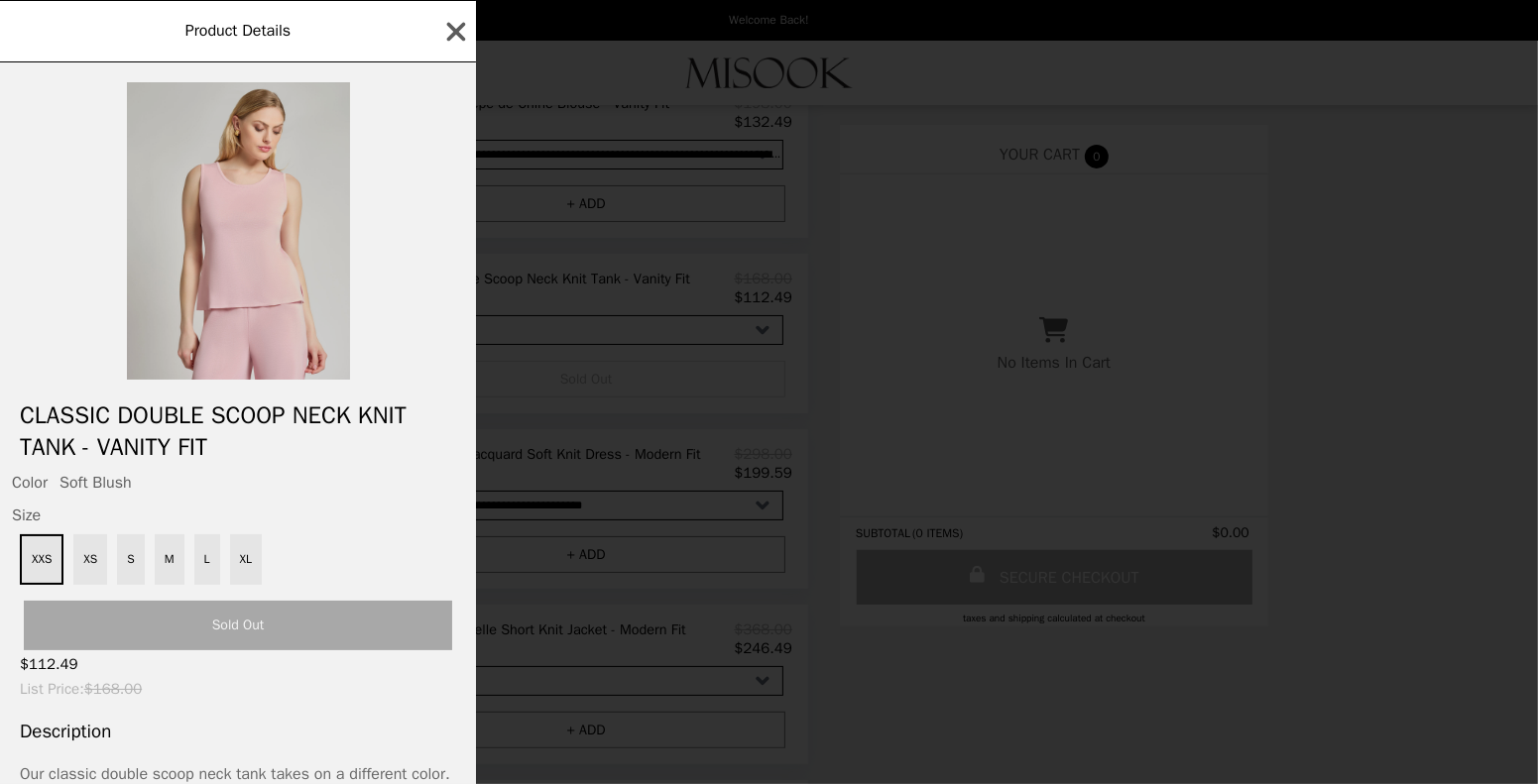 click at bounding box center [238, 231] 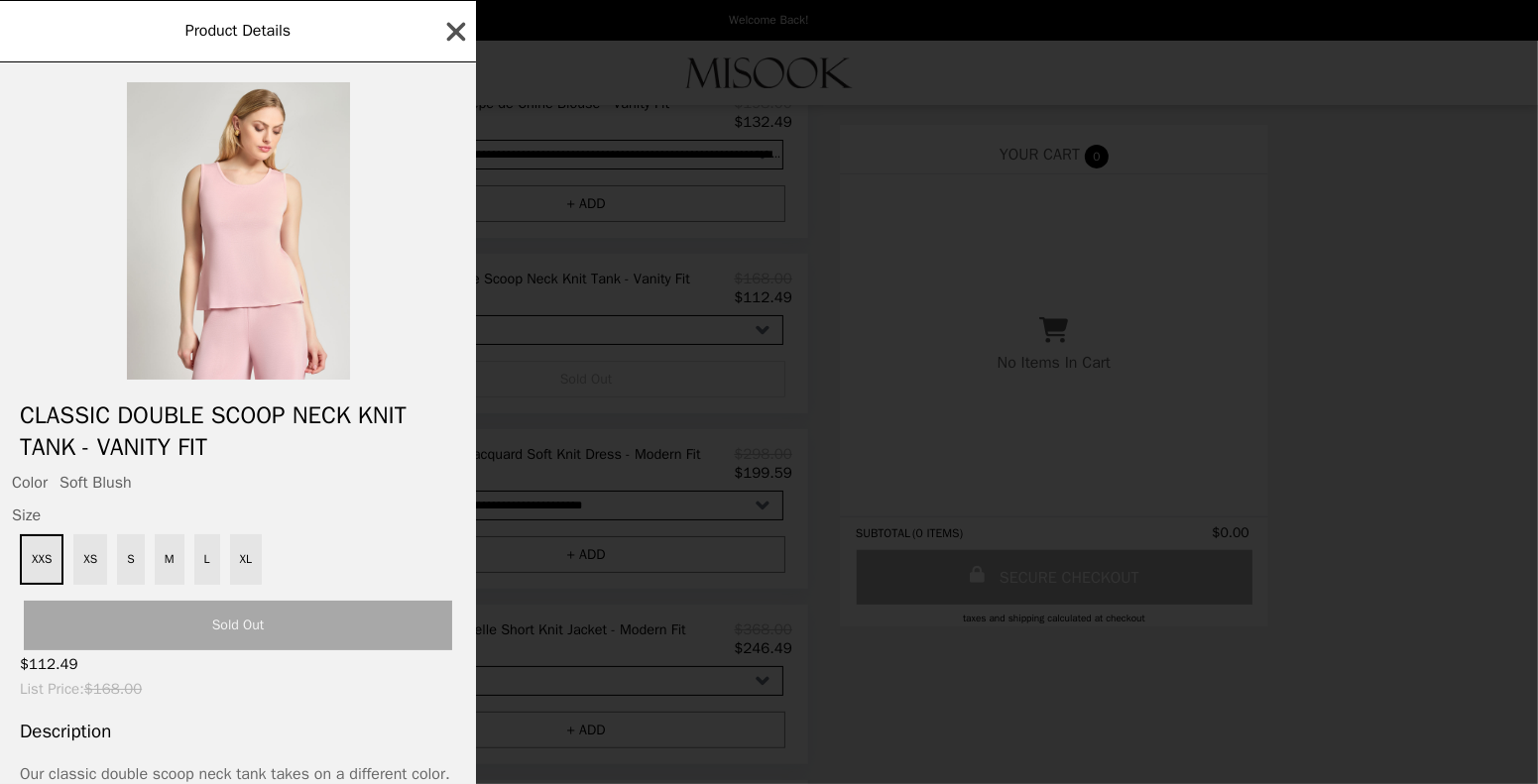 click 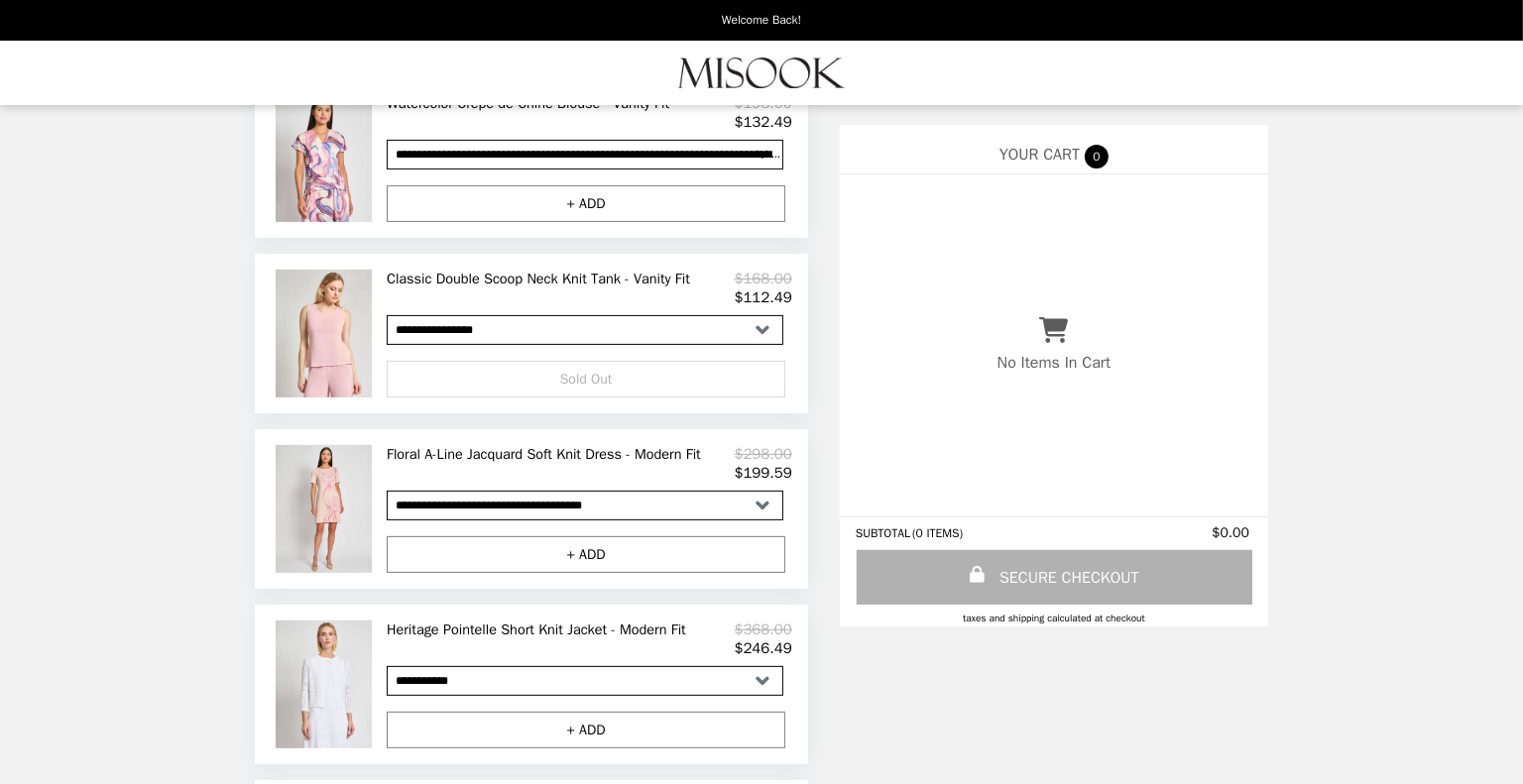scroll, scrollTop: 0, scrollLeft: 0, axis: both 